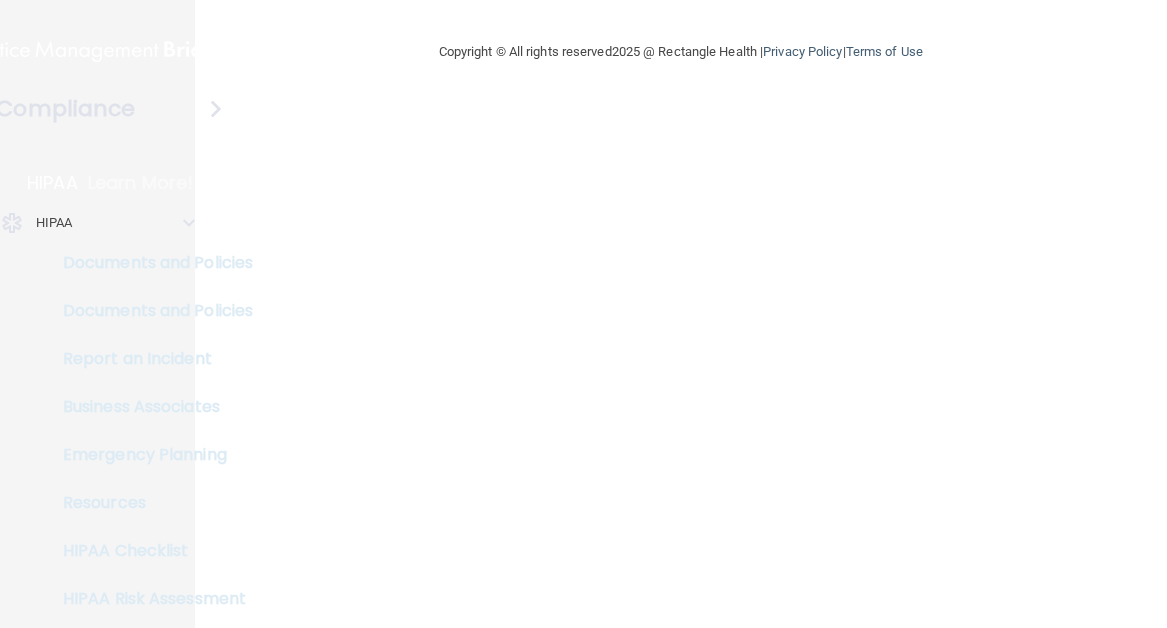 scroll, scrollTop: 0, scrollLeft: 0, axis: both 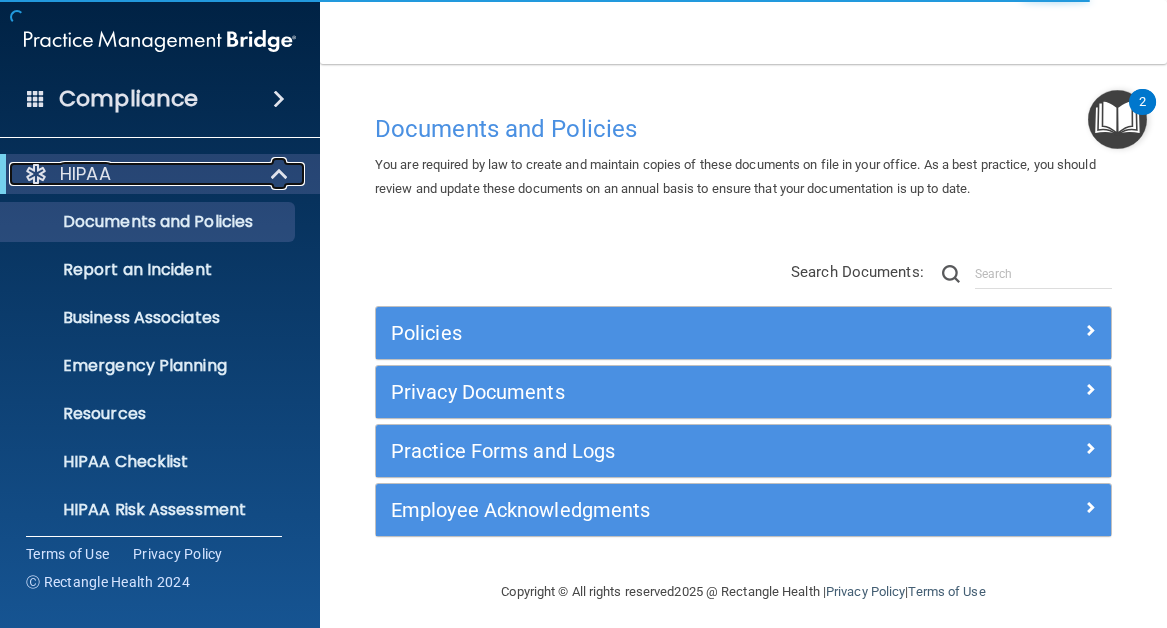 click at bounding box center (281, 174) 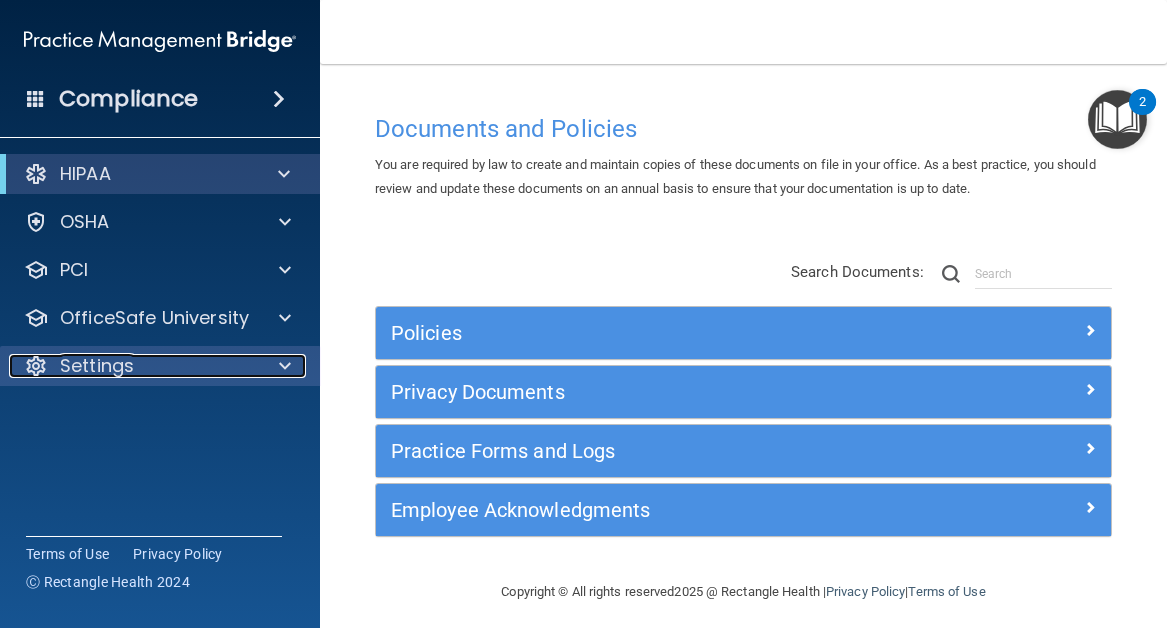 click at bounding box center [282, 366] 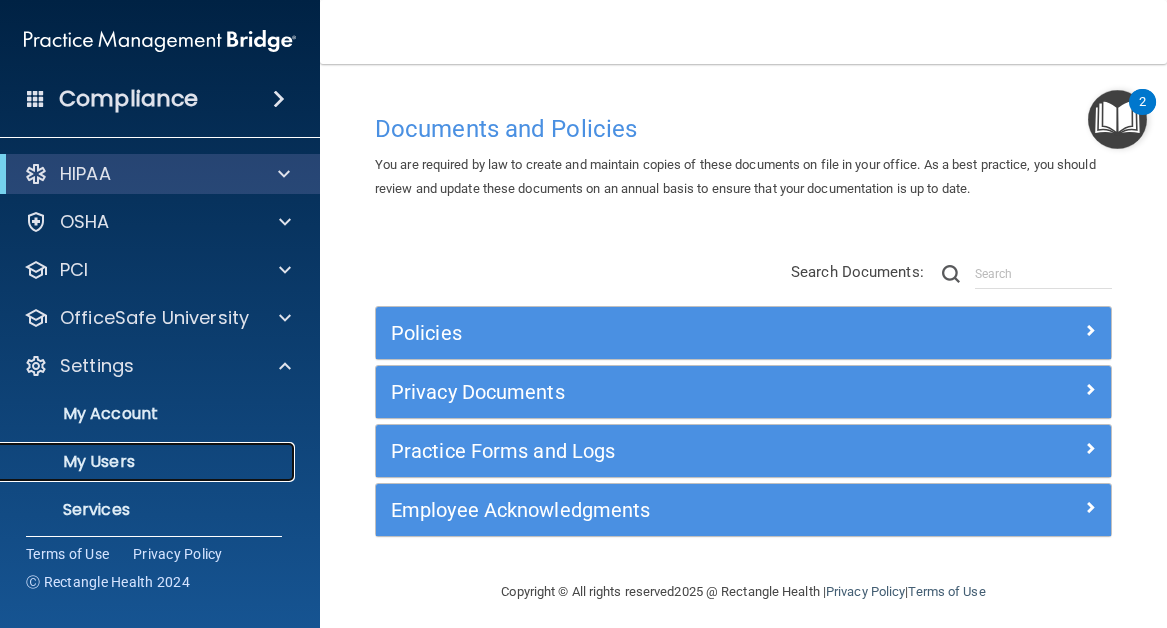 click on "My Users" at bounding box center [149, 462] 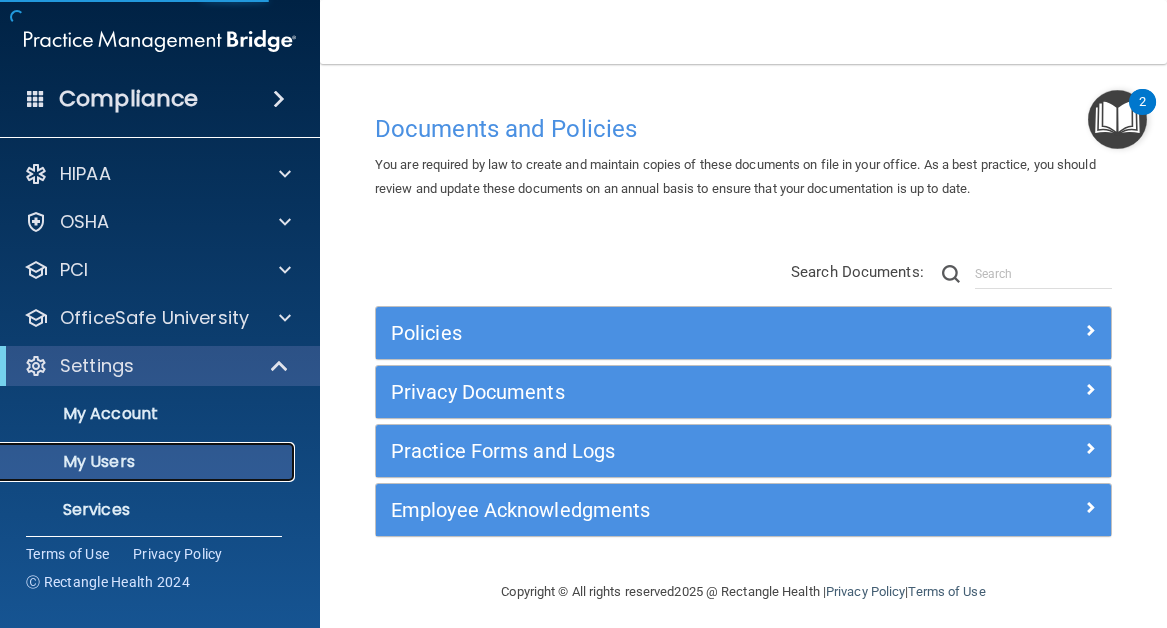 click on "My Users" at bounding box center [149, 462] 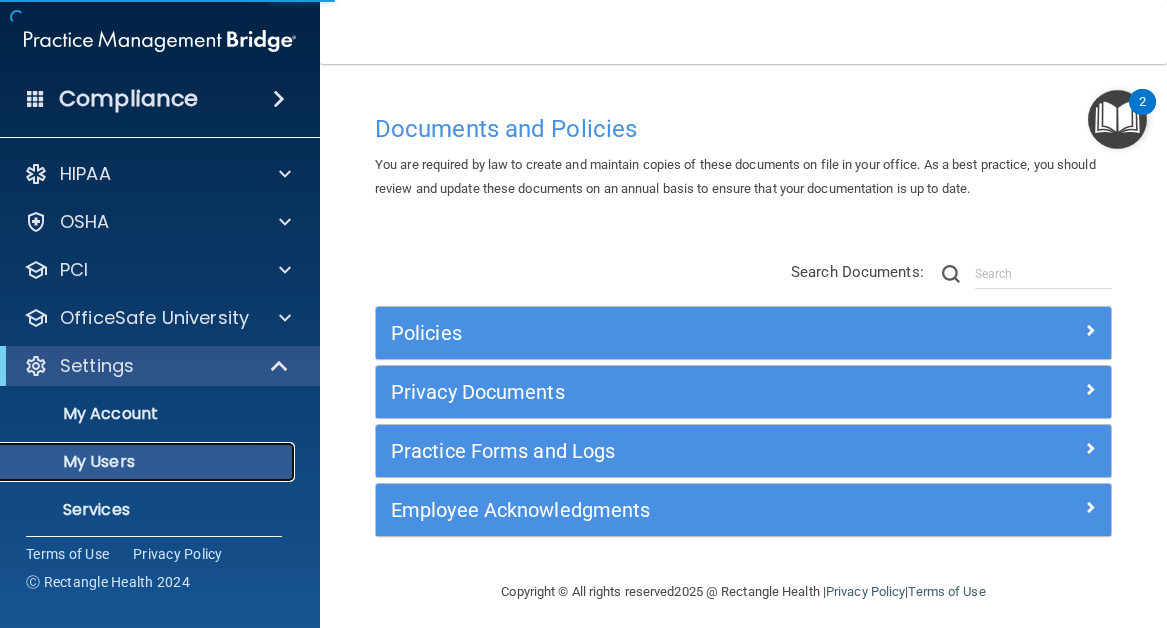 select on "20" 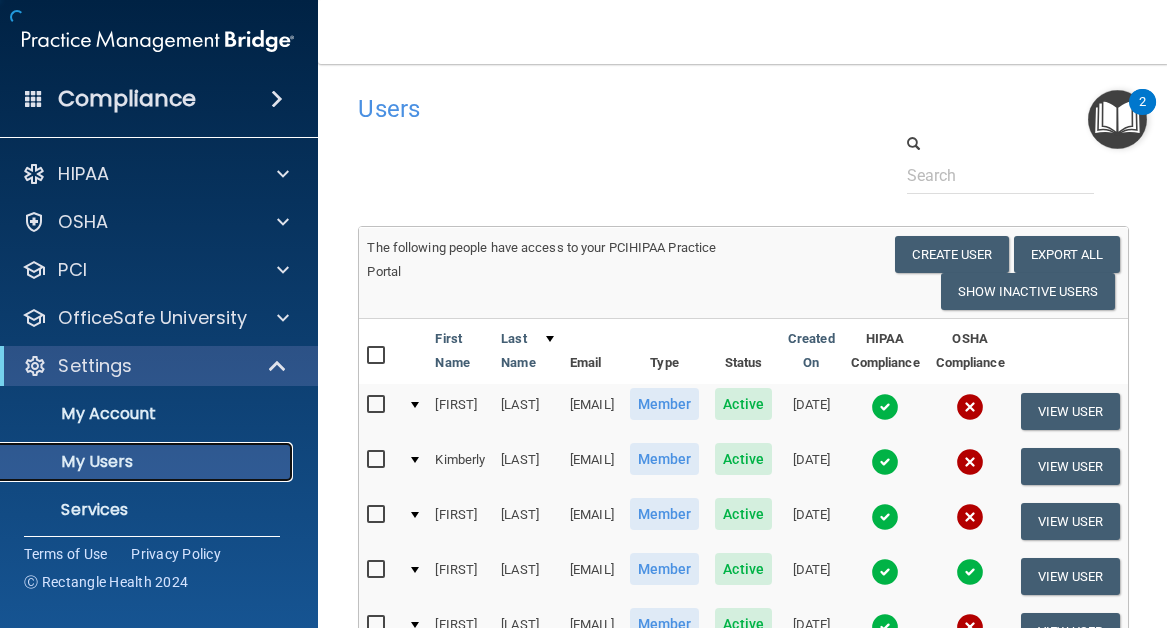 click on "My Users" at bounding box center (147, 462) 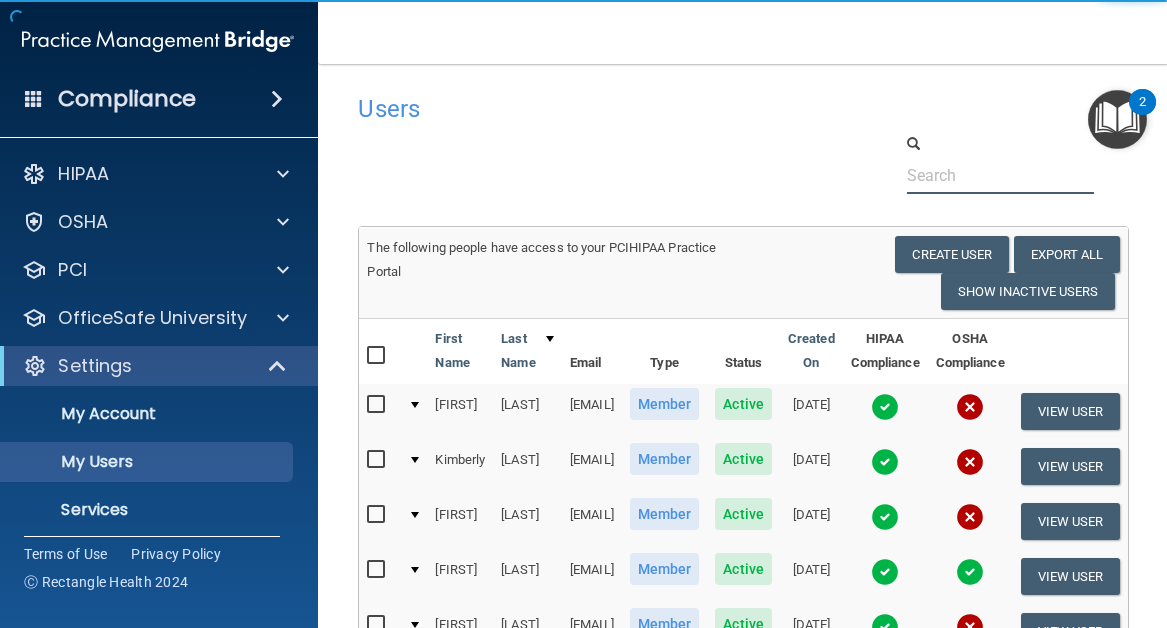 click at bounding box center [1000, 175] 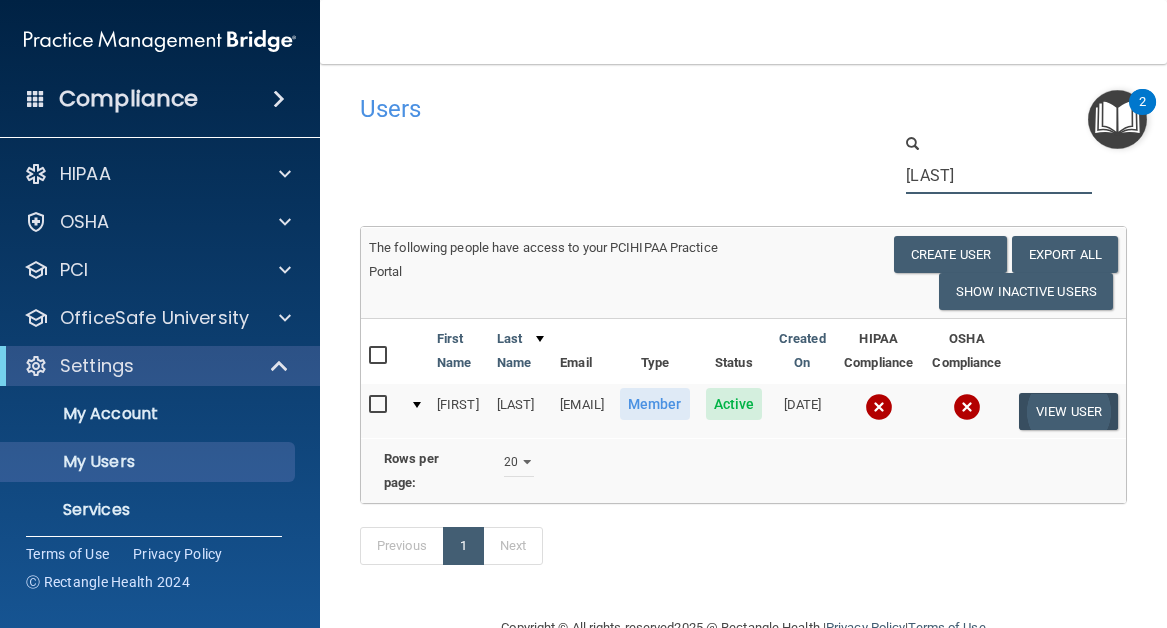 type on "mojo" 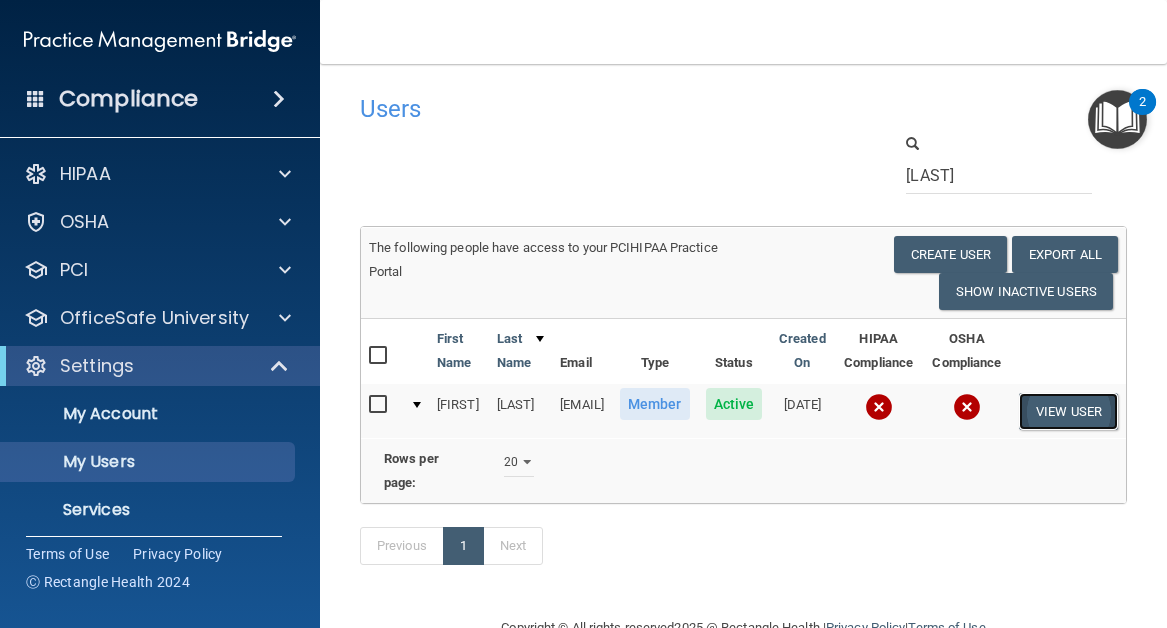 click on "View User" at bounding box center (1068, 411) 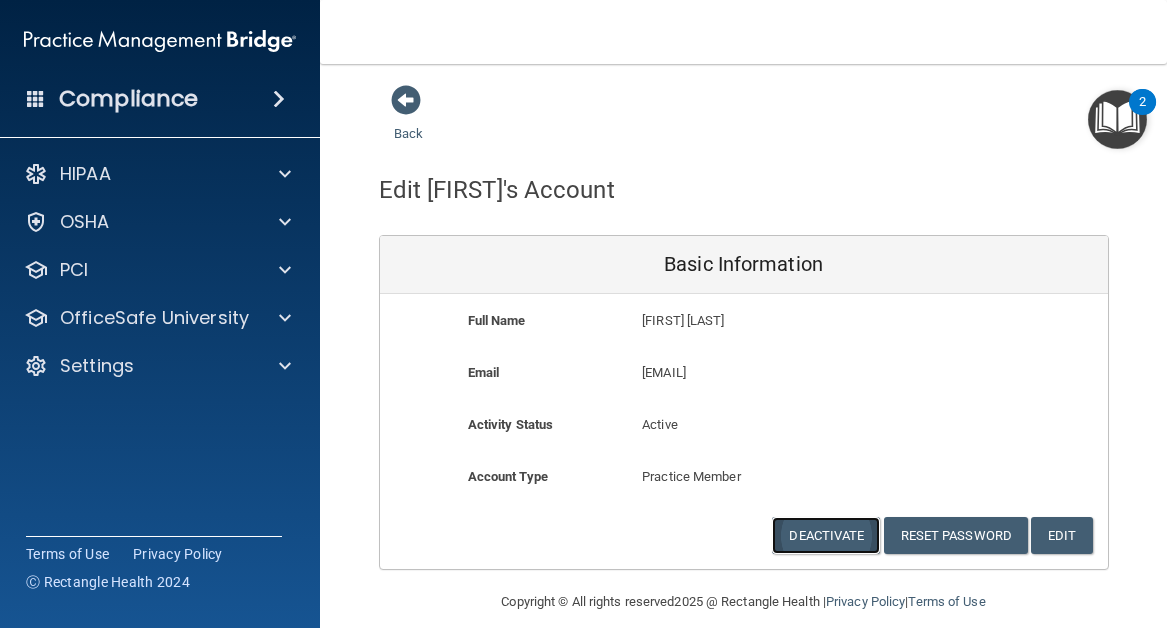 click on "Deactivate" at bounding box center (826, 535) 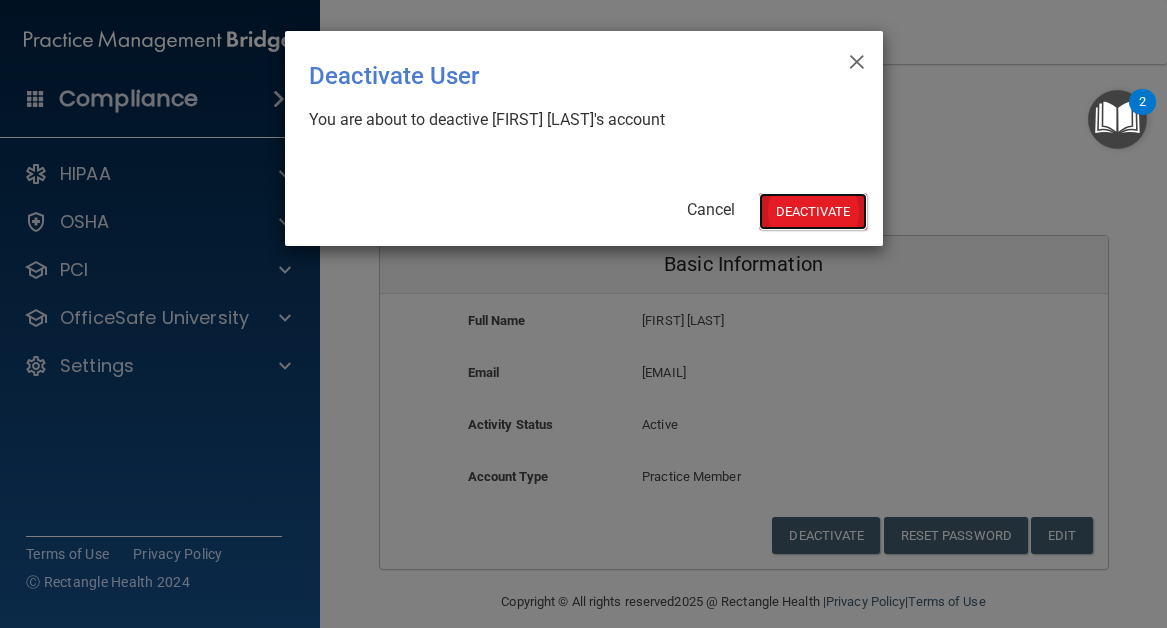 click on "Deactivate" at bounding box center (813, 211) 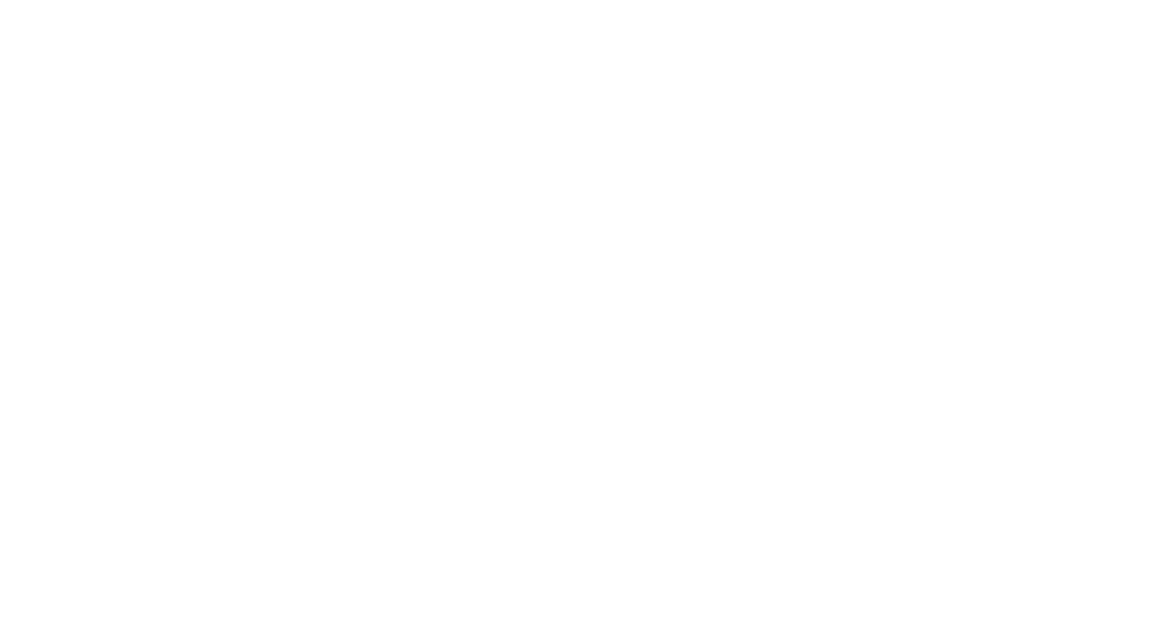 scroll, scrollTop: 0, scrollLeft: 0, axis: both 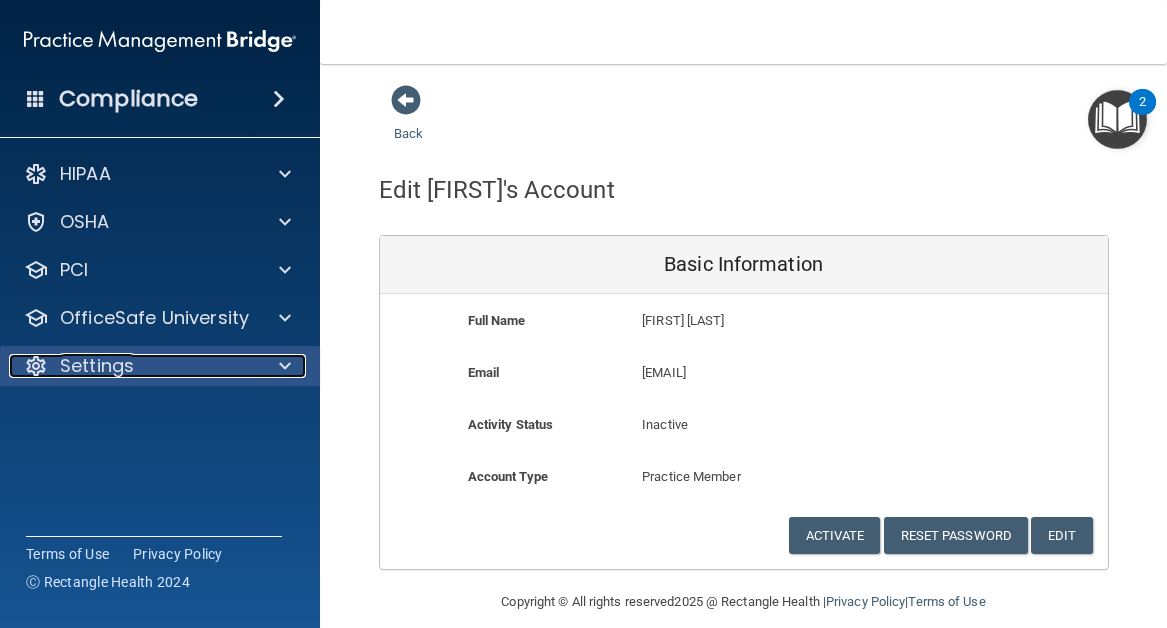click at bounding box center [282, 366] 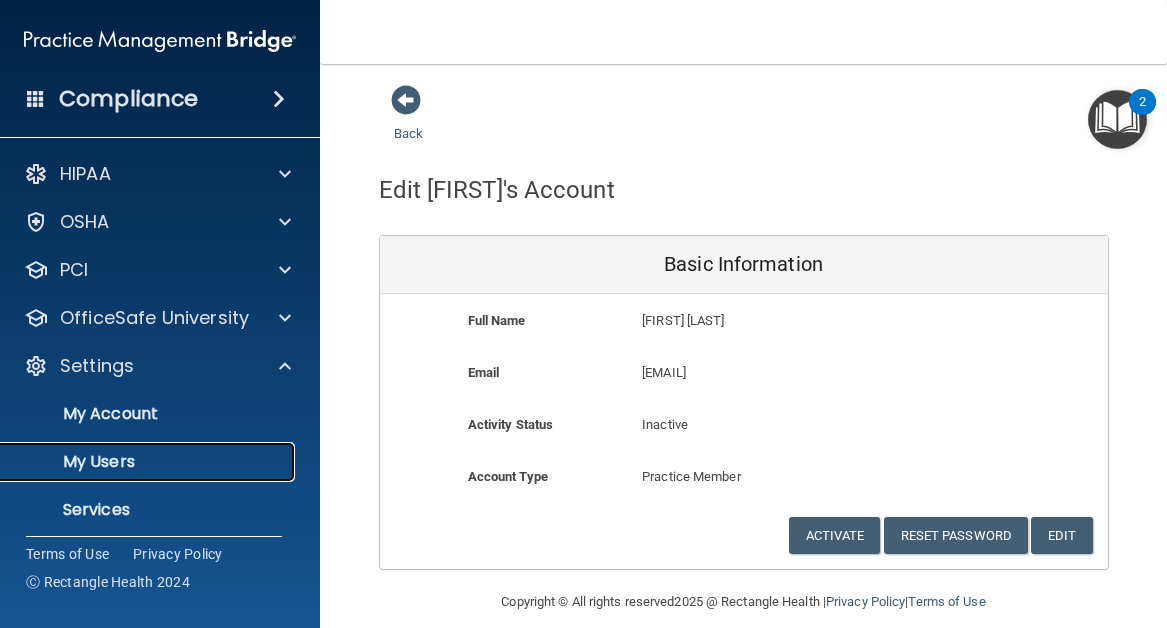 click on "My Users" at bounding box center [149, 462] 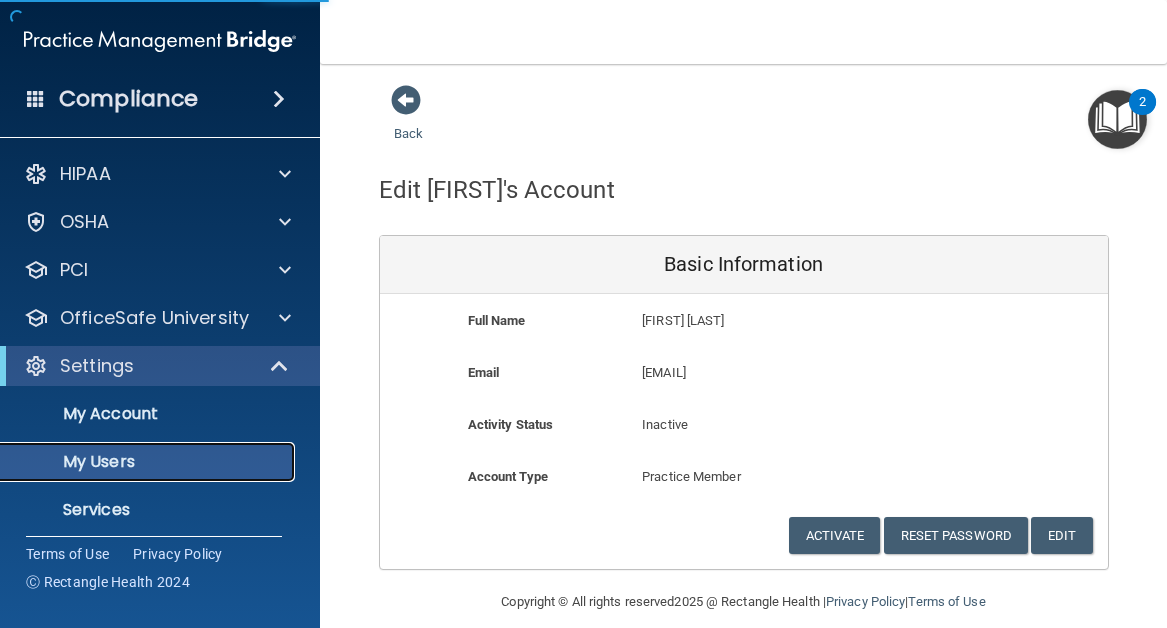 click on "My Users" at bounding box center [149, 462] 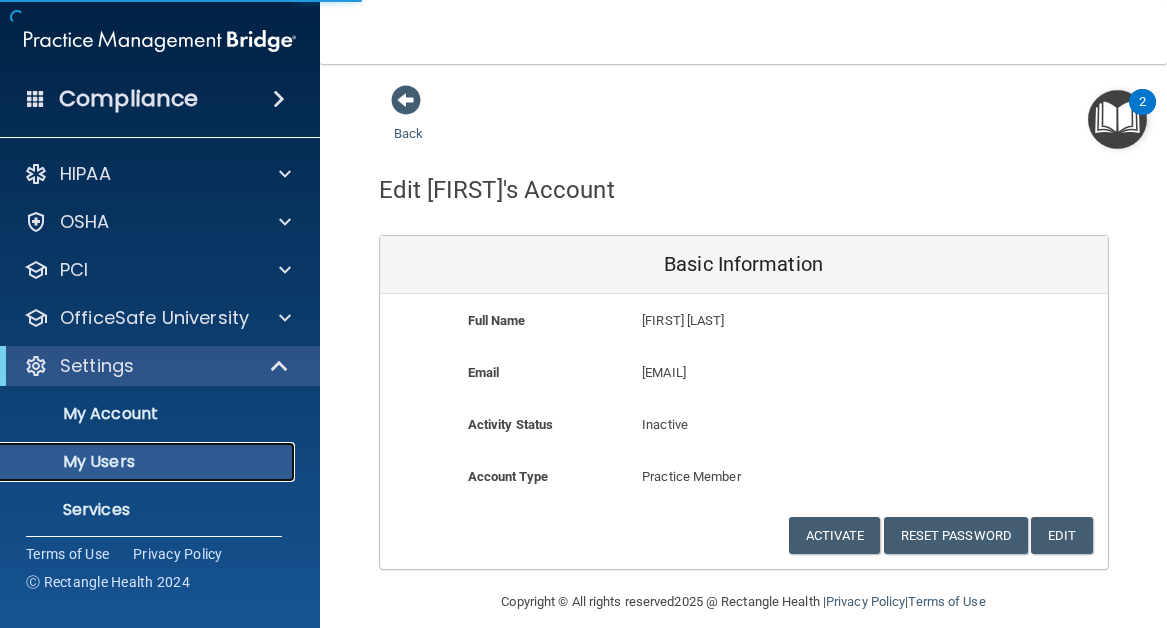 select on "20" 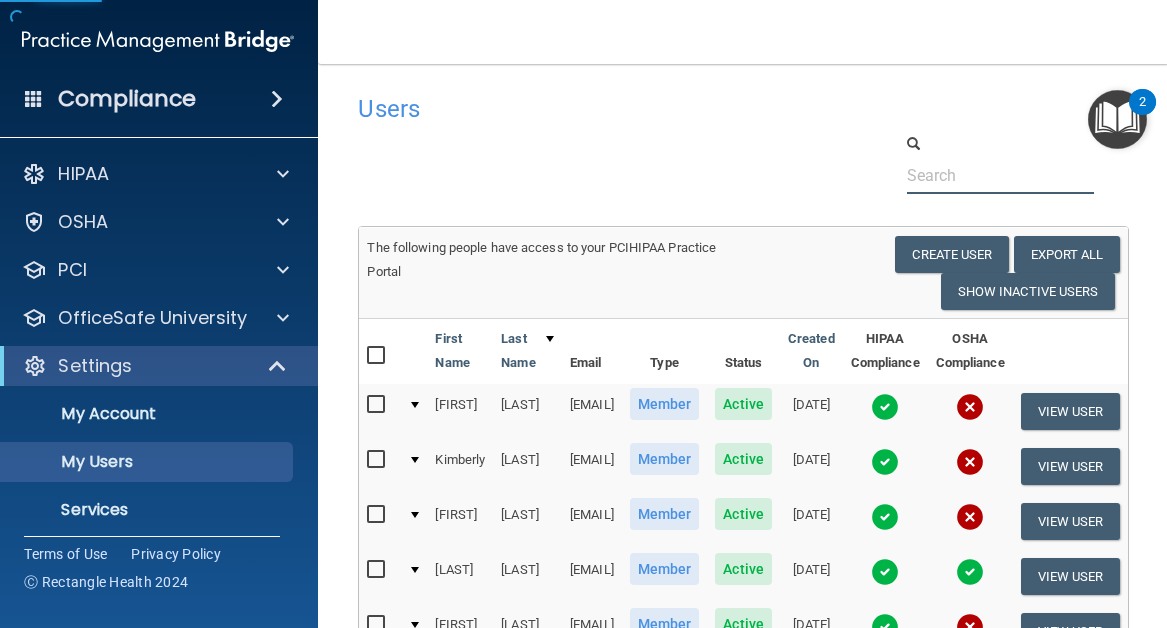 click at bounding box center (1000, 175) 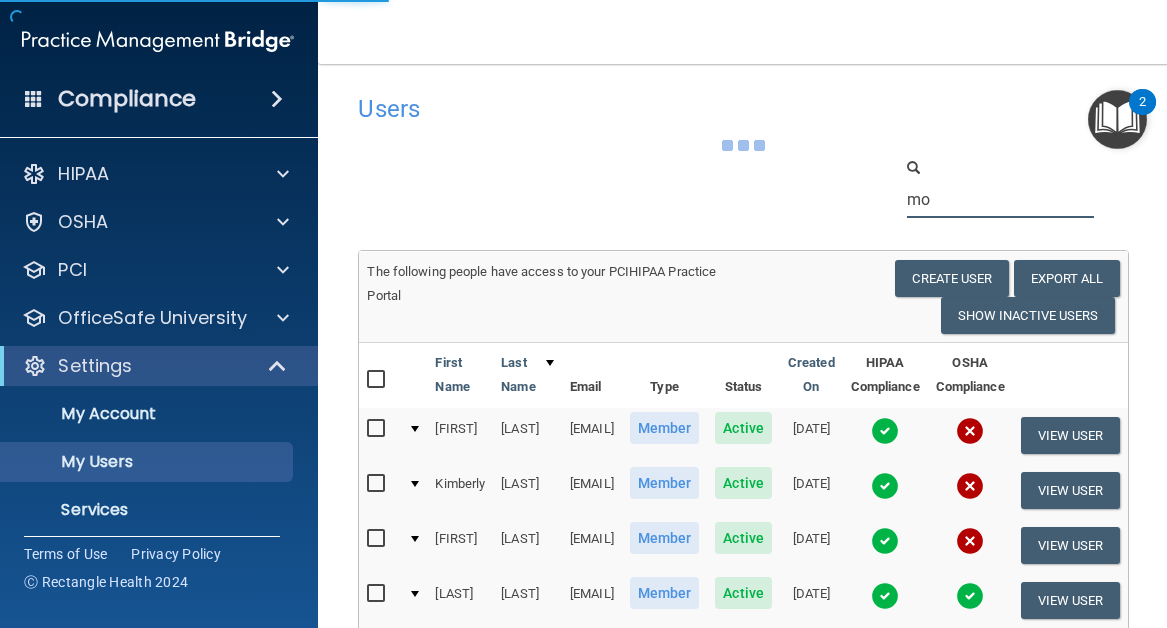 type on "m" 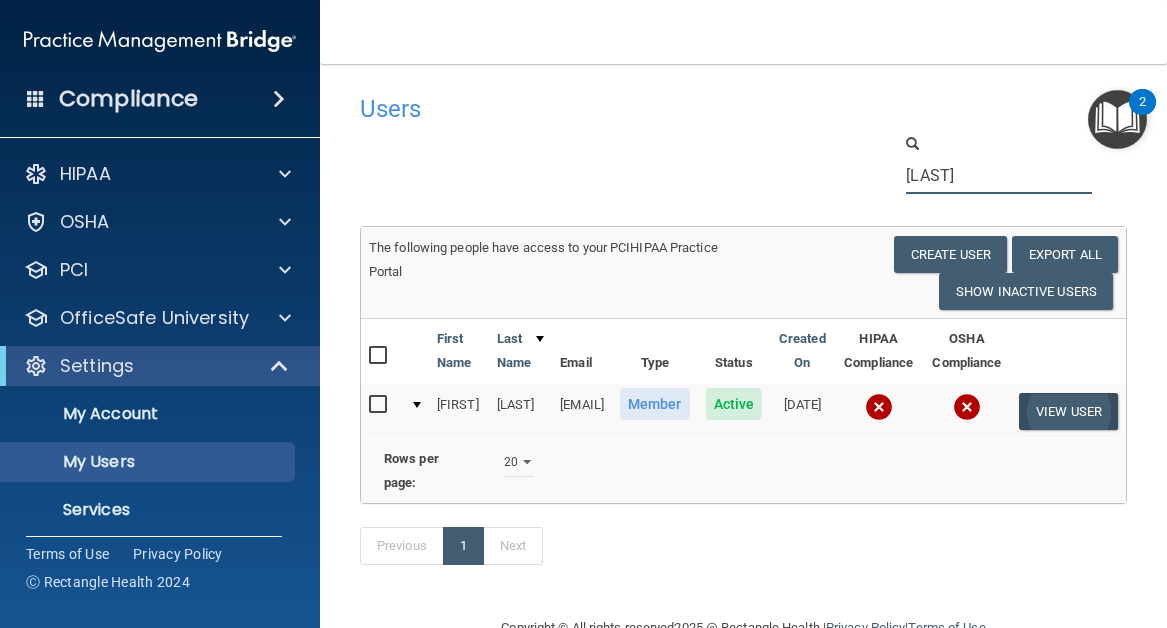 type on "rowlands" 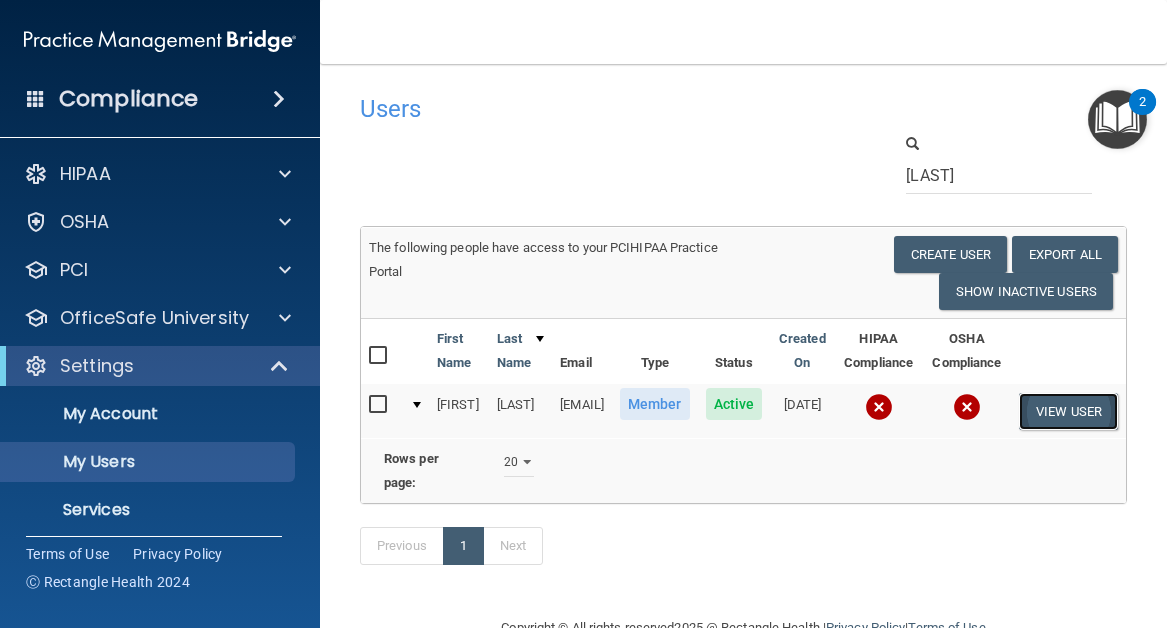 click on "View User" at bounding box center [1068, 411] 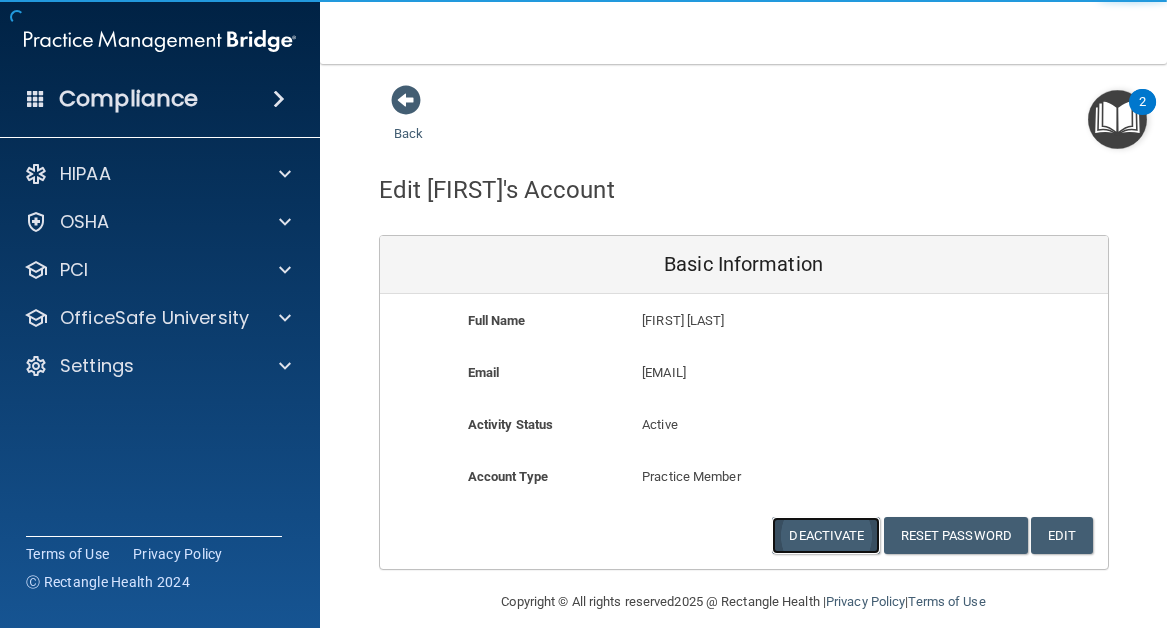 click on "Deactivate" at bounding box center [826, 535] 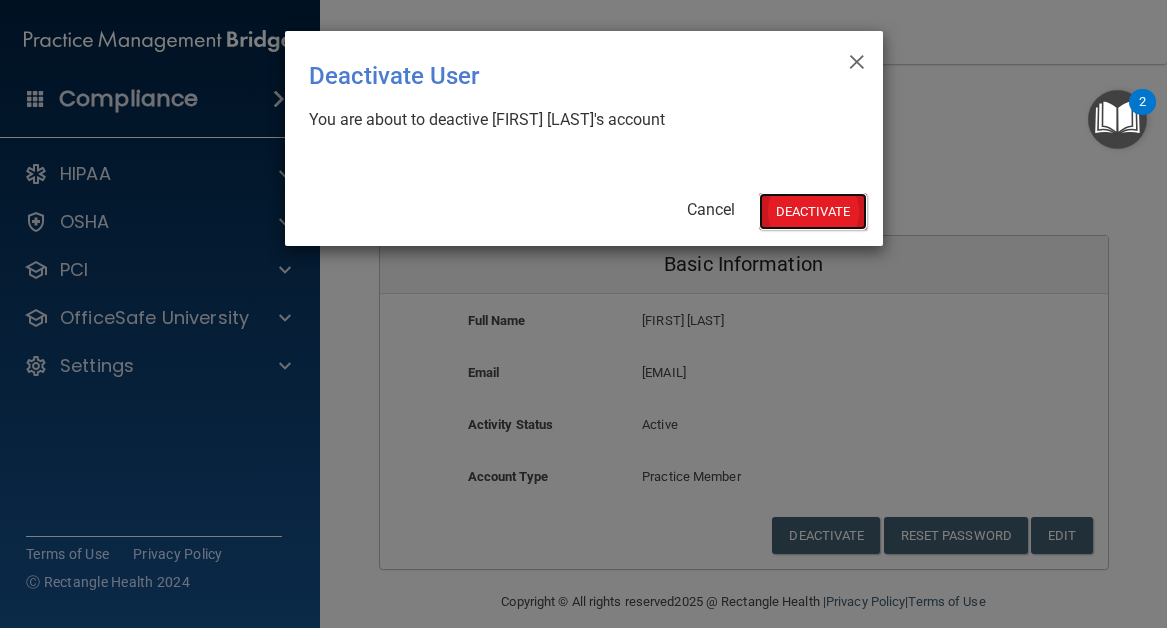 click on "Deactivate" at bounding box center [813, 211] 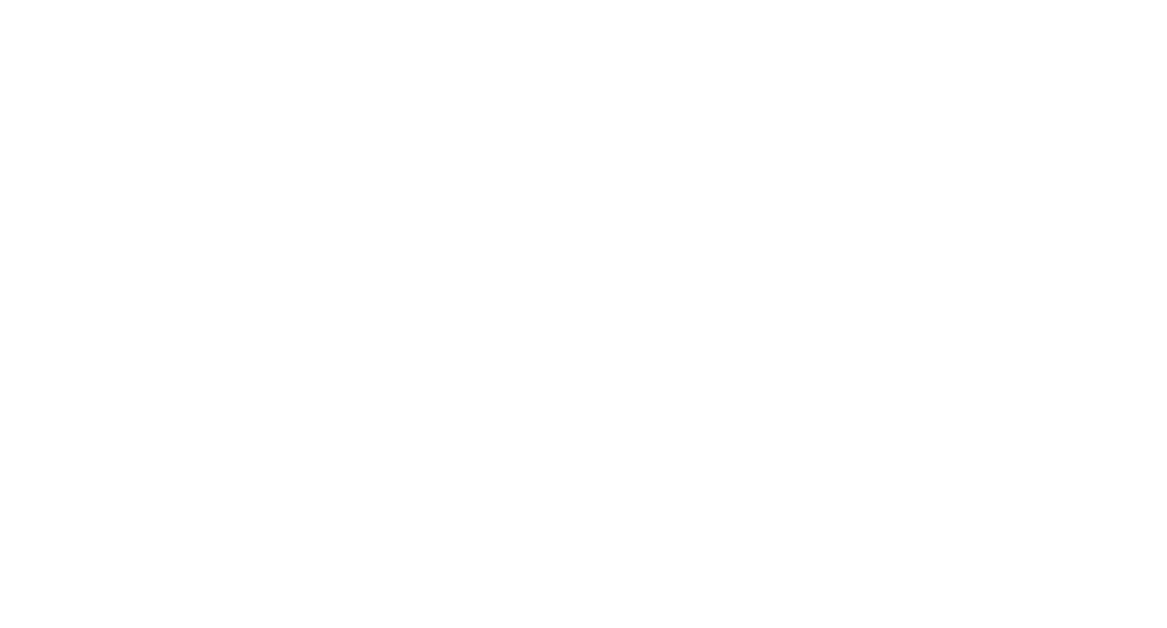 scroll, scrollTop: 0, scrollLeft: 0, axis: both 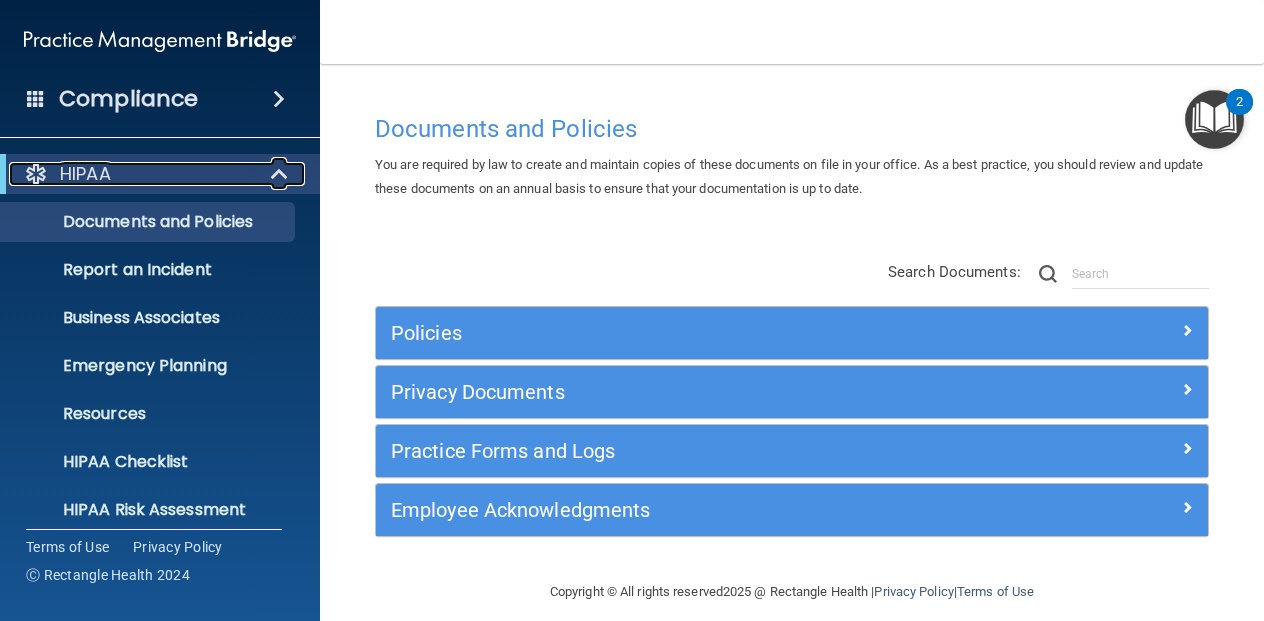 click at bounding box center [281, 174] 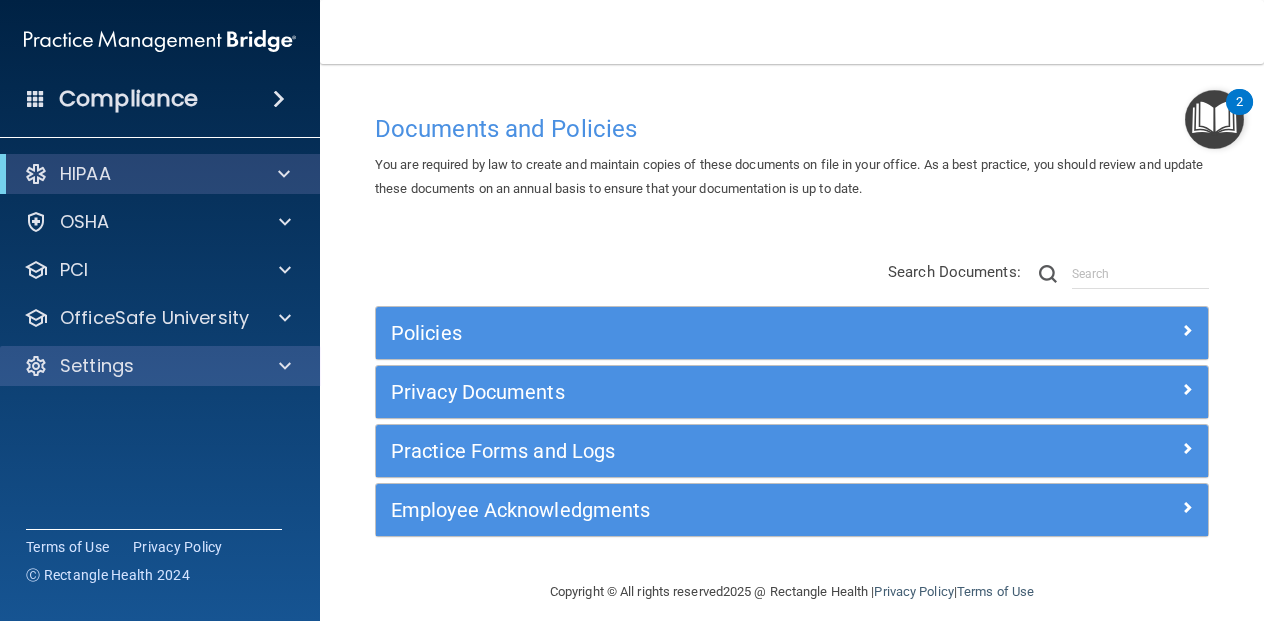 click on "Settings" at bounding box center (160, 366) 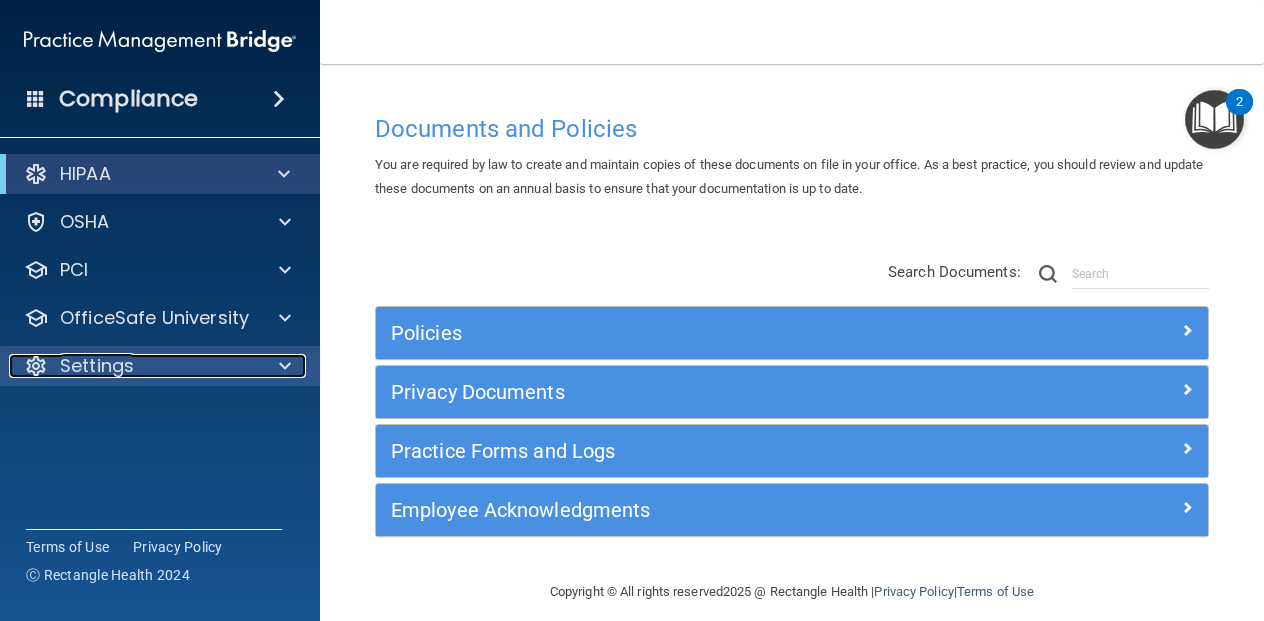 click on "Settings" at bounding box center (133, 366) 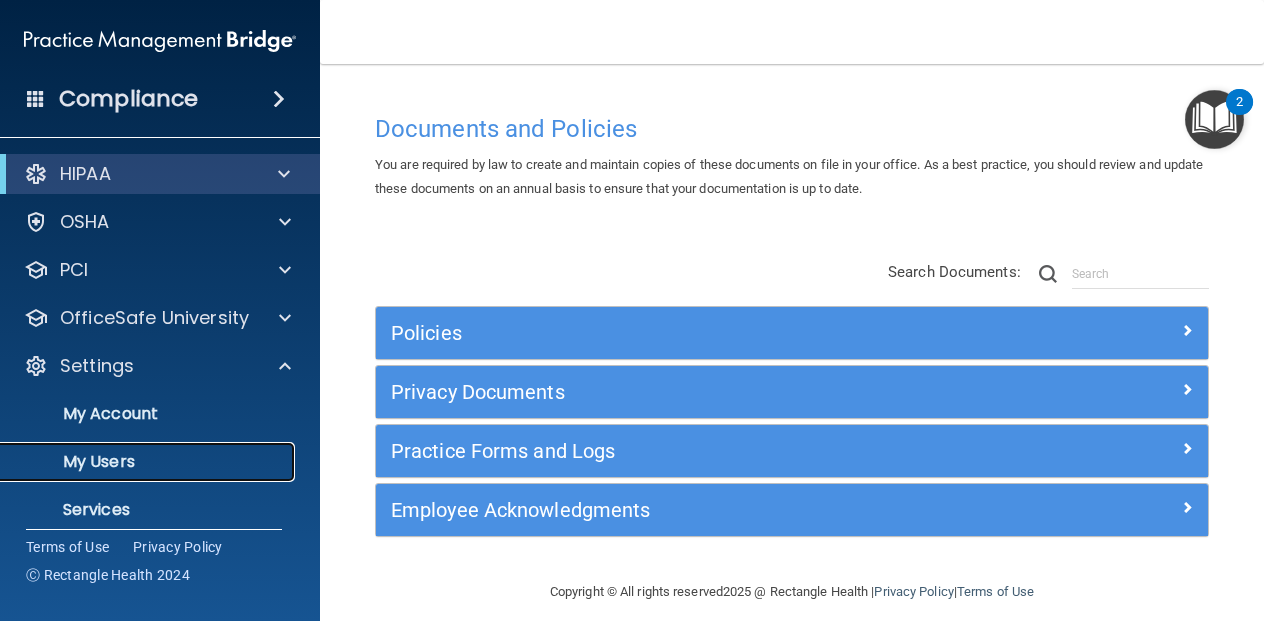 click on "My Users" at bounding box center (149, 462) 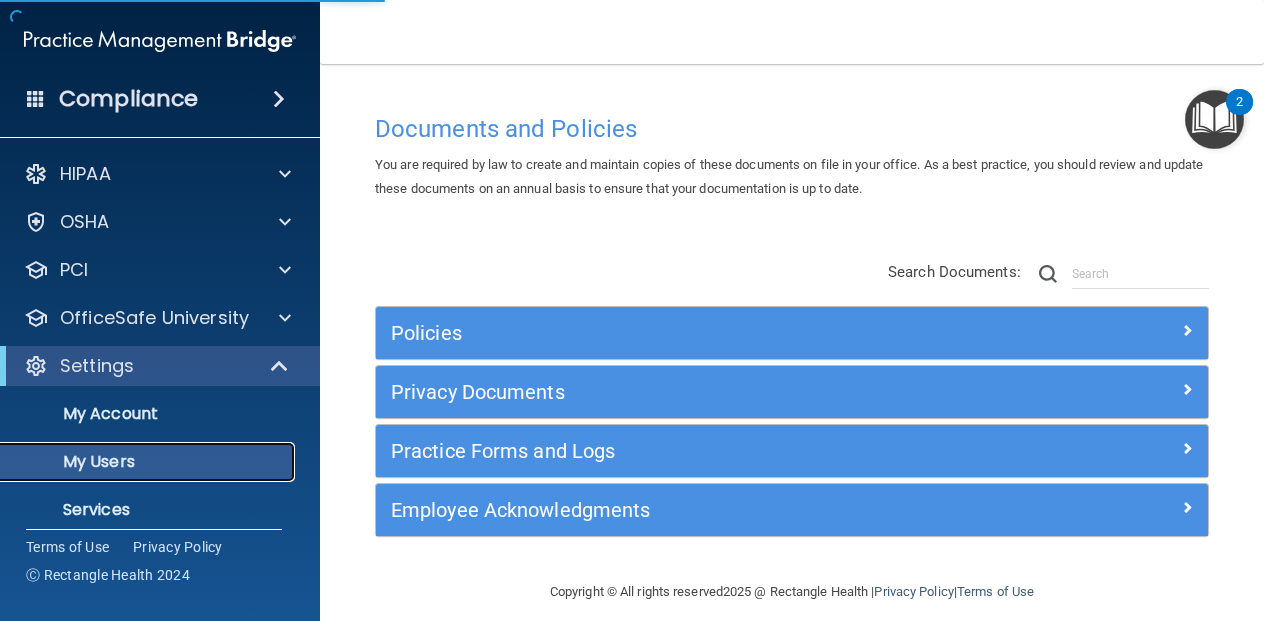 select on "20" 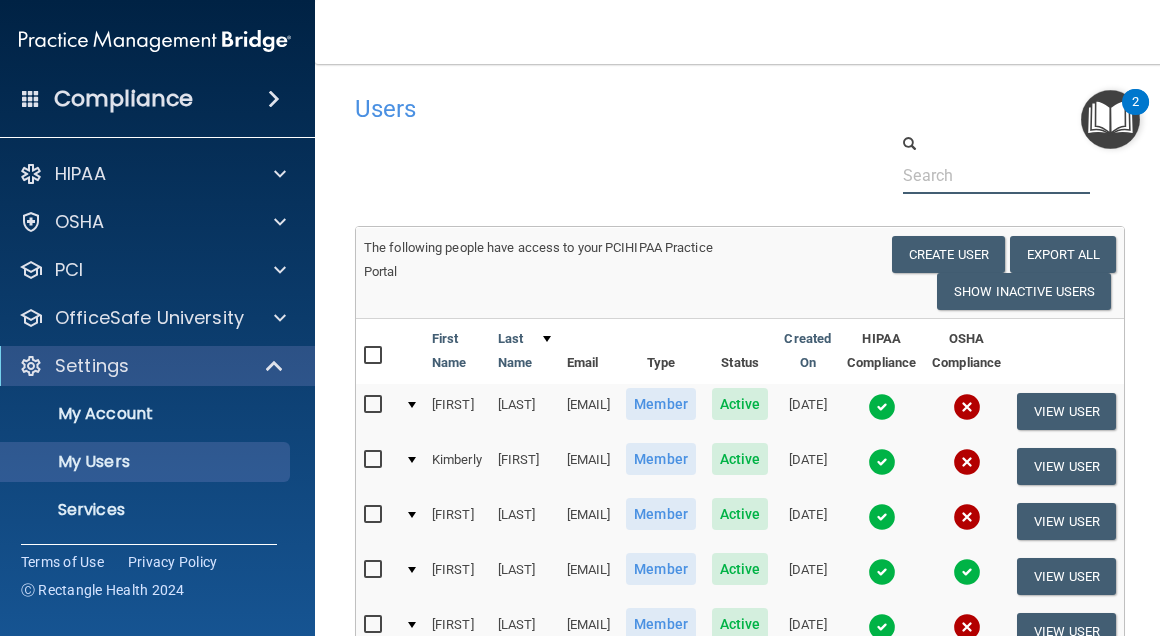 click at bounding box center [996, 175] 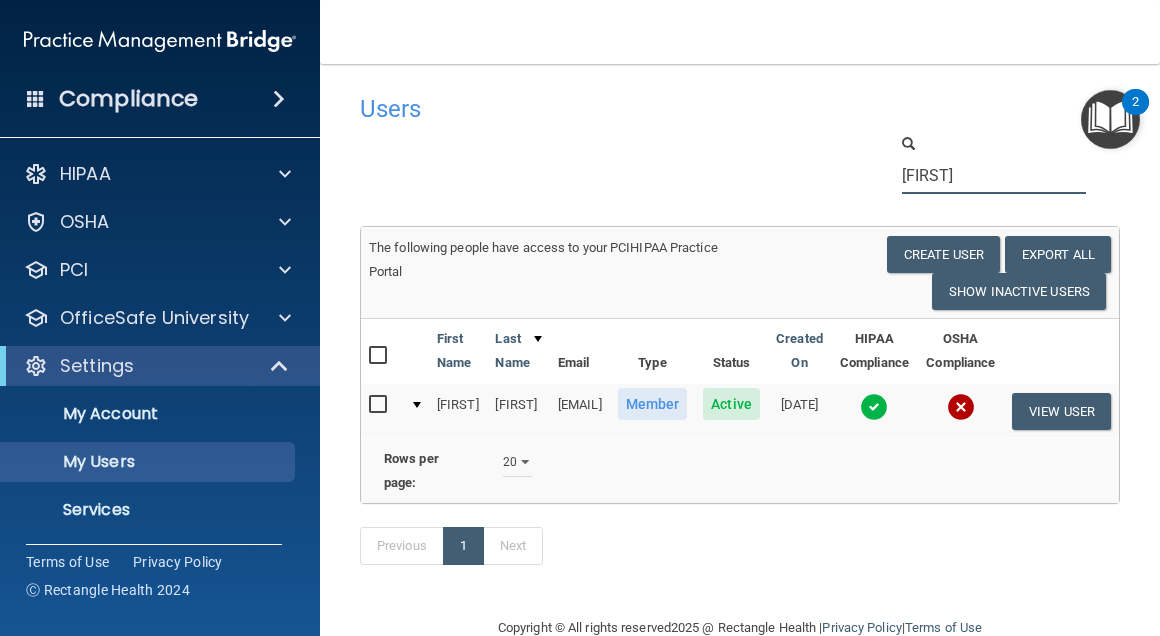 type on "[FIRST]" 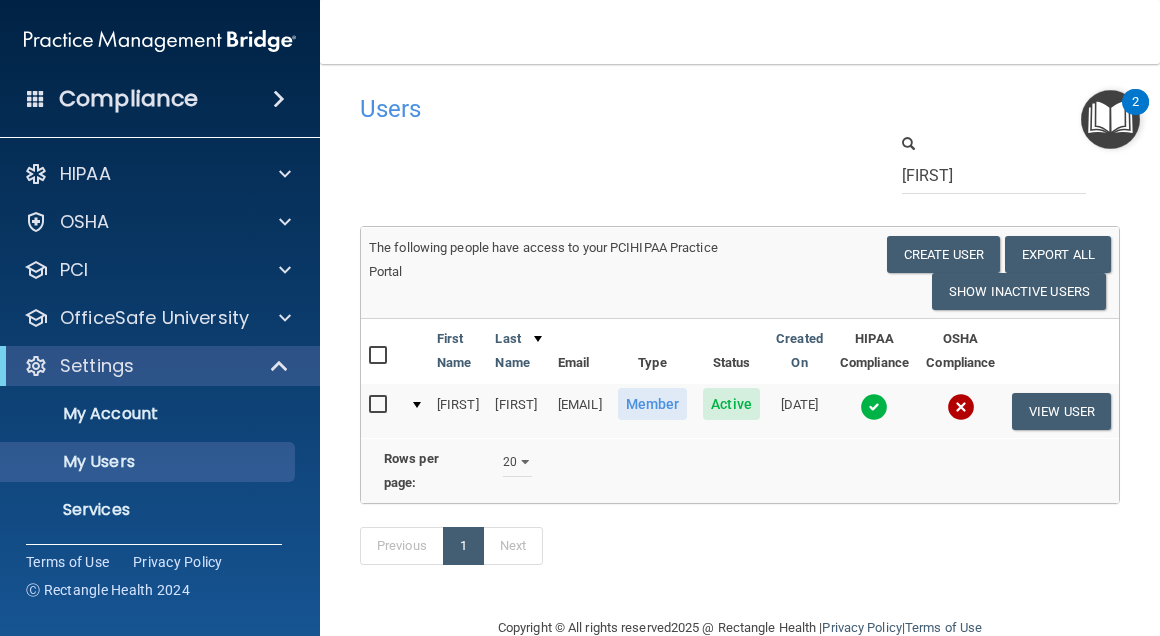 click at bounding box center [874, 407] 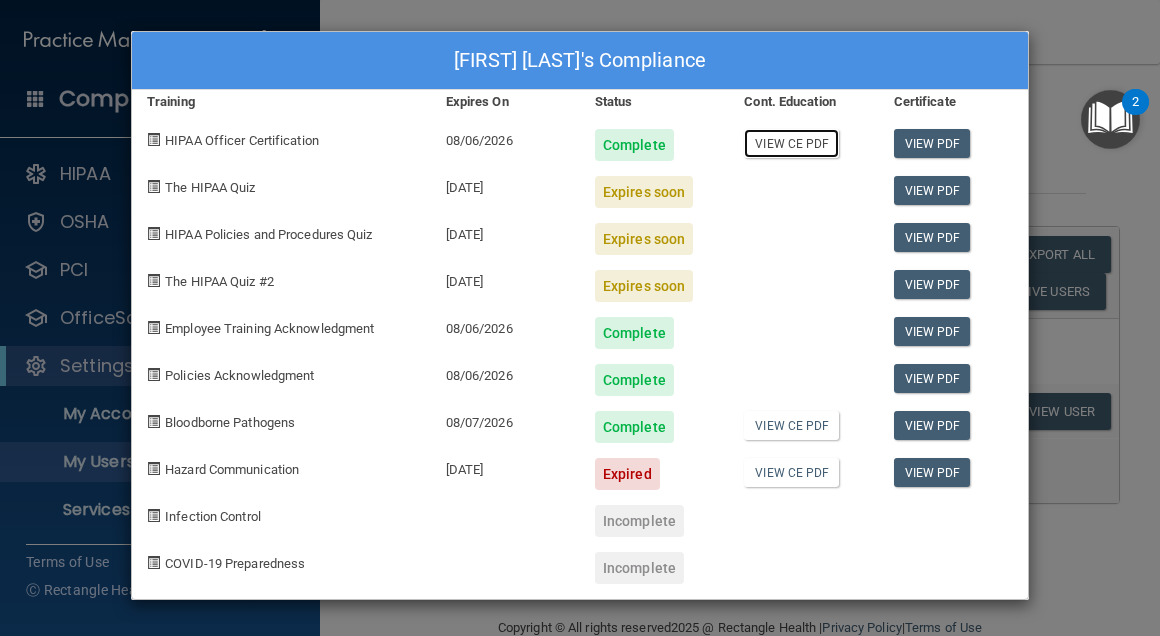 click on "View CE PDF" at bounding box center [791, 143] 